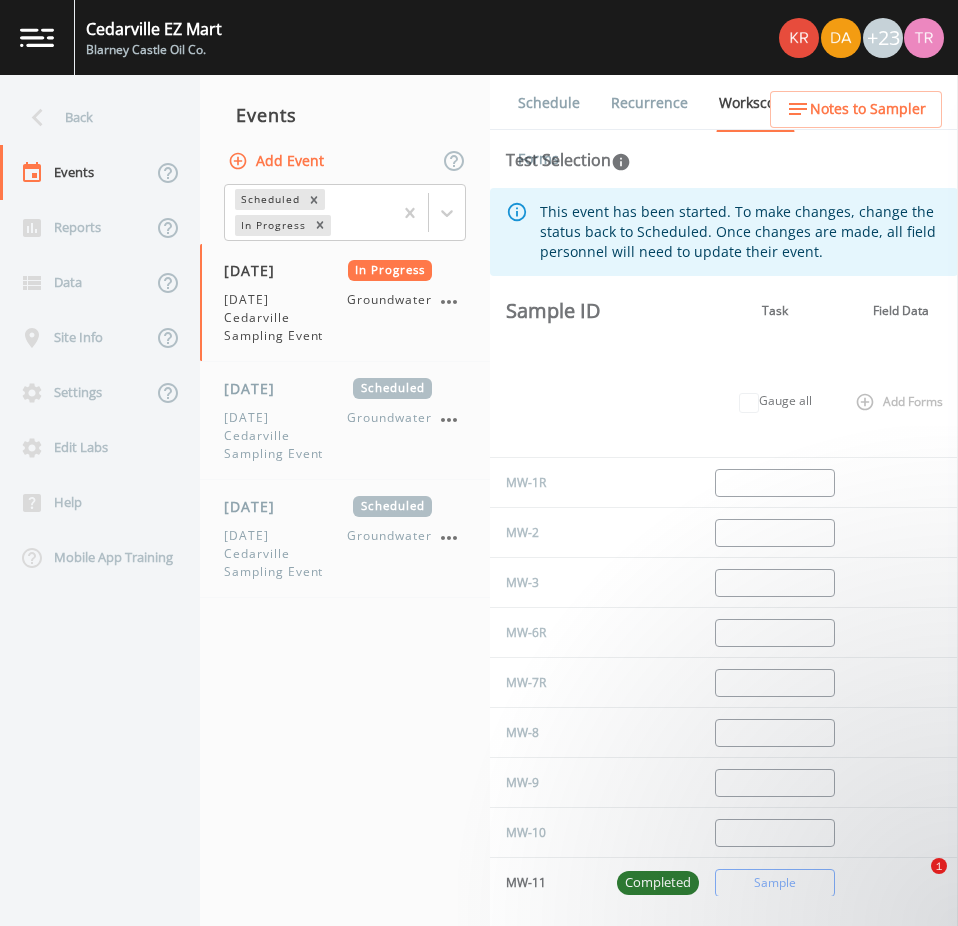 select on "4f082be6-97a7-4f70-a81f-c26a4e896ad7" 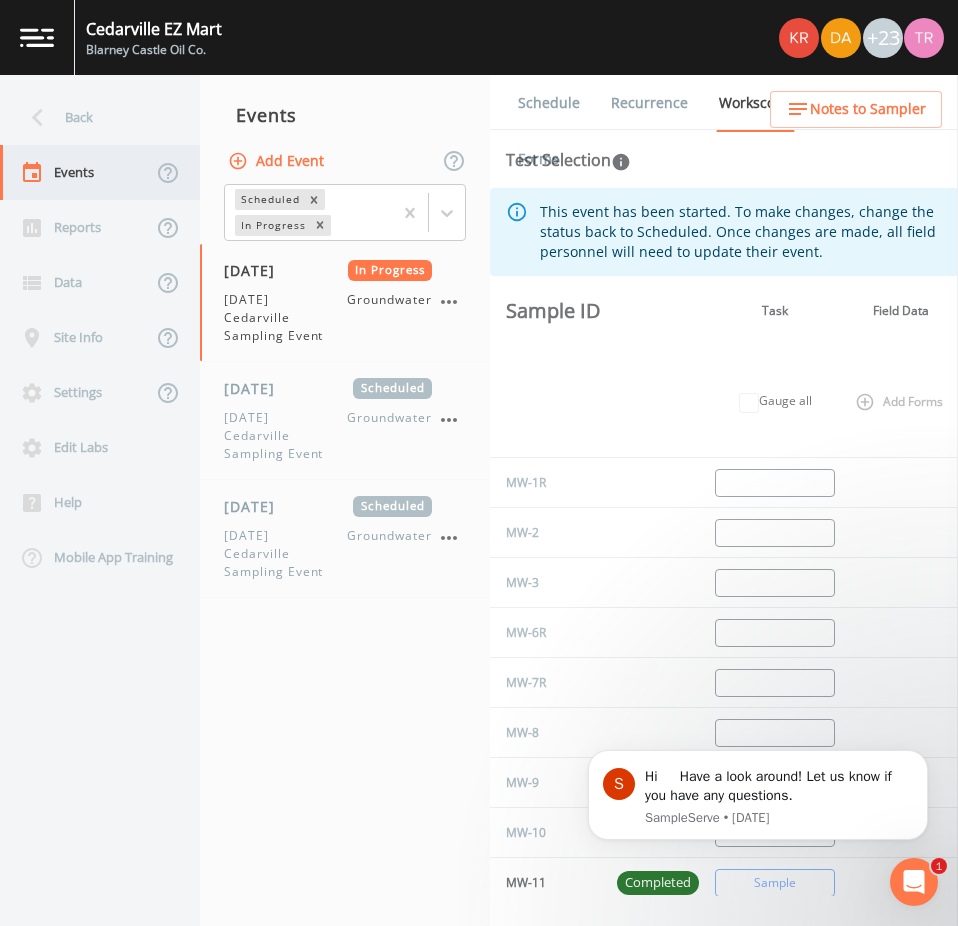 scroll, scrollTop: 0, scrollLeft: 0, axis: both 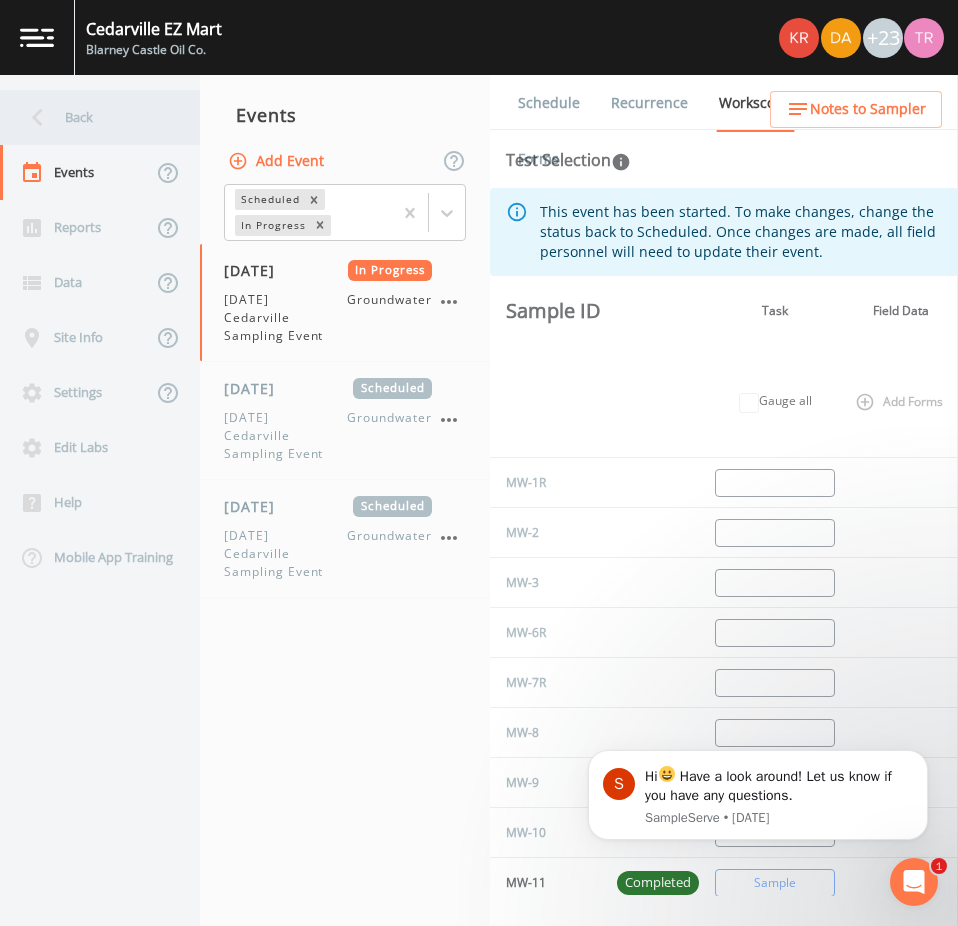 click on "Back" at bounding box center (90, 117) 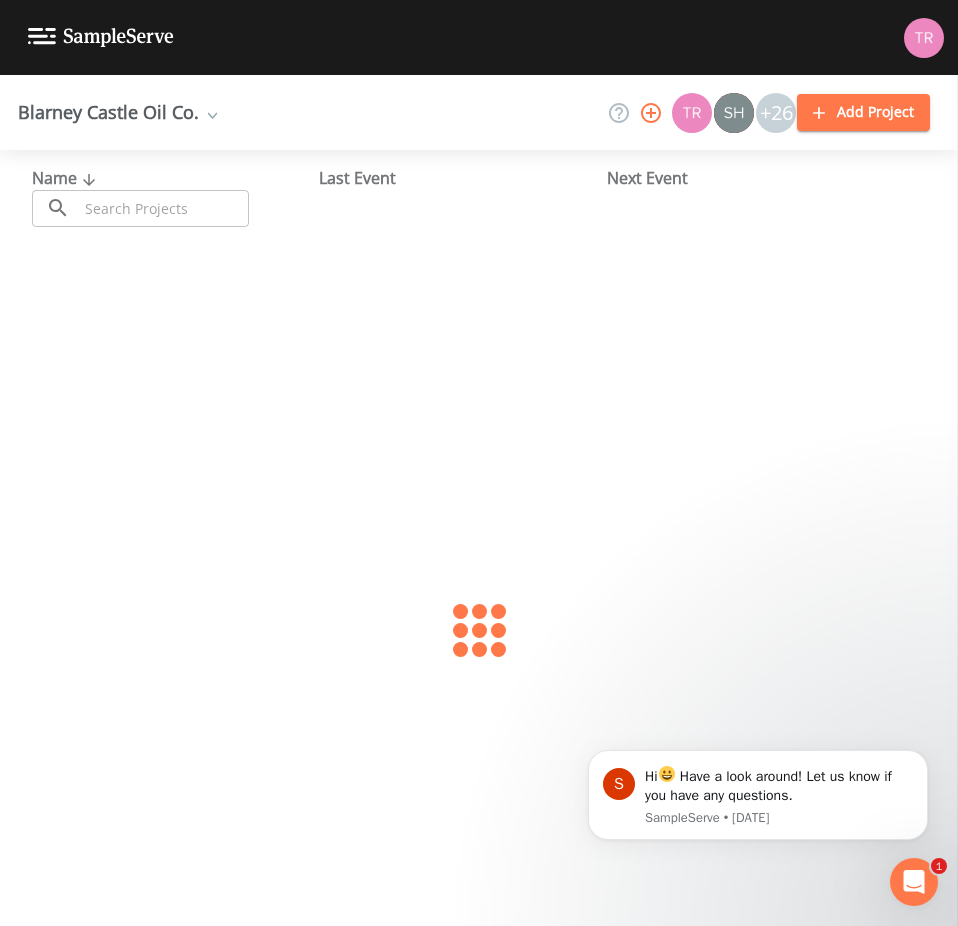 click on "Blarney Castle Oil Co." at bounding box center (117, 112) 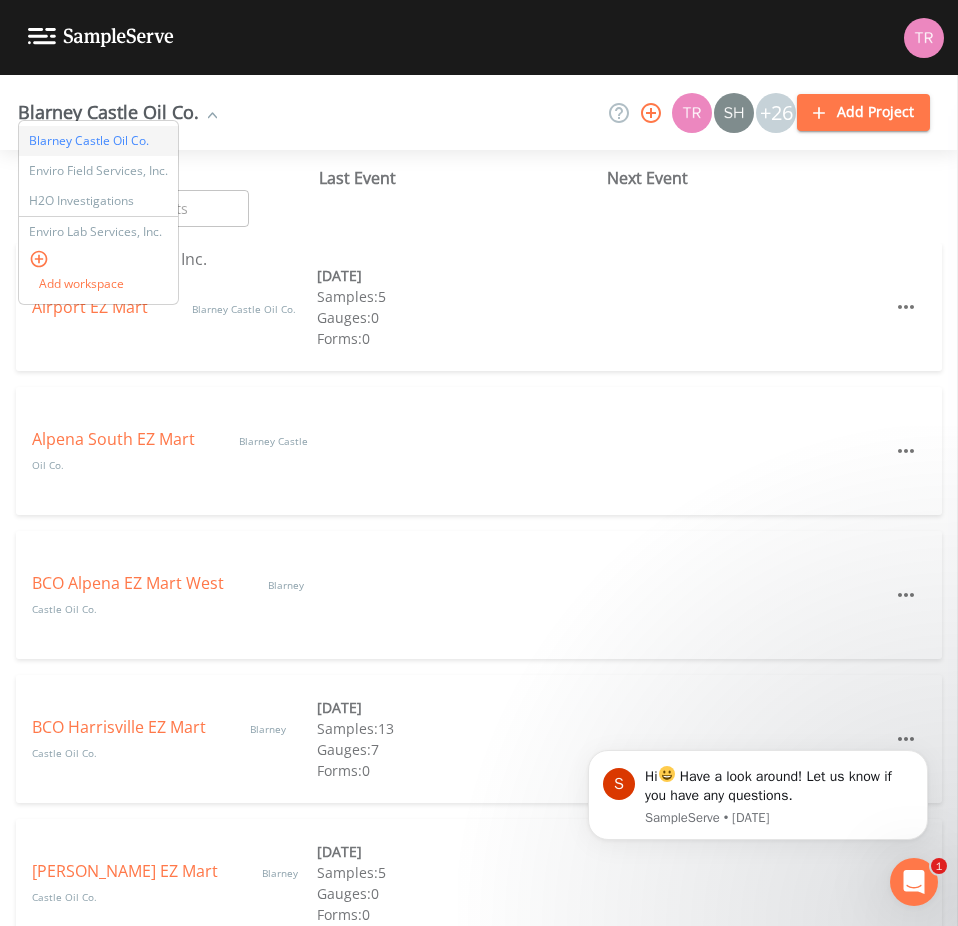 click on "Enviro Lab Services, Inc." at bounding box center (98, 232) 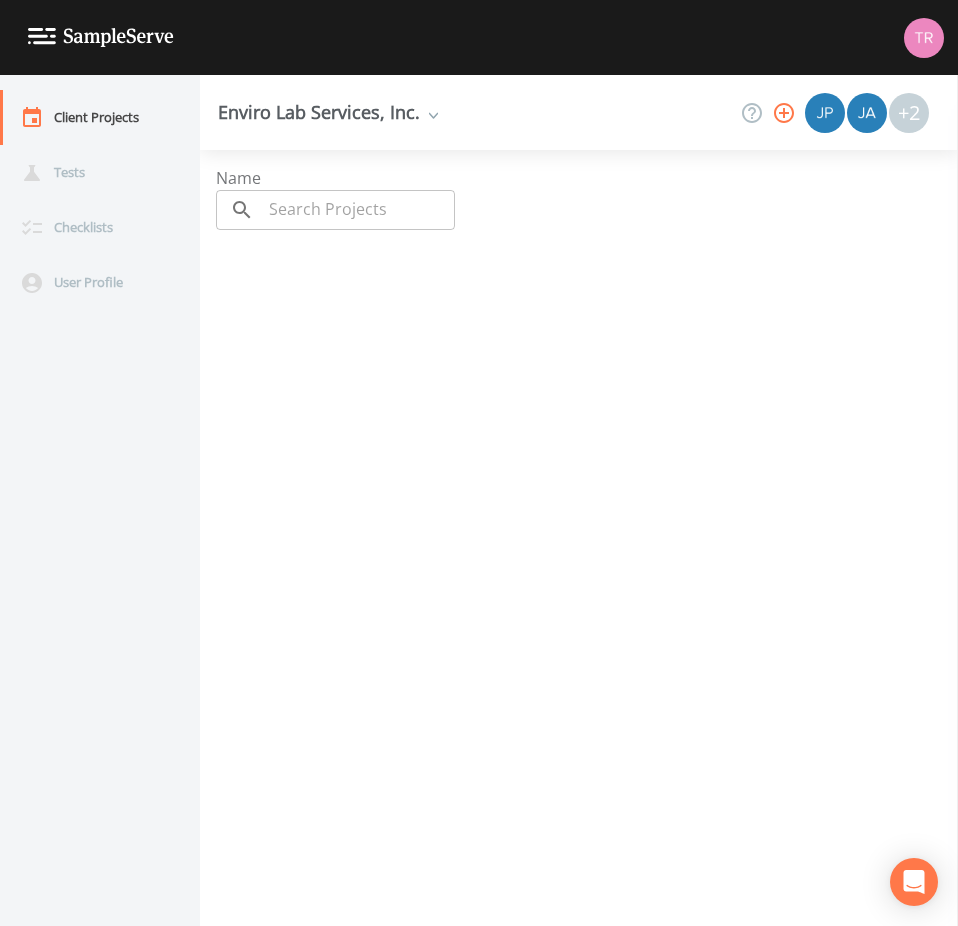 scroll, scrollTop: 0, scrollLeft: 0, axis: both 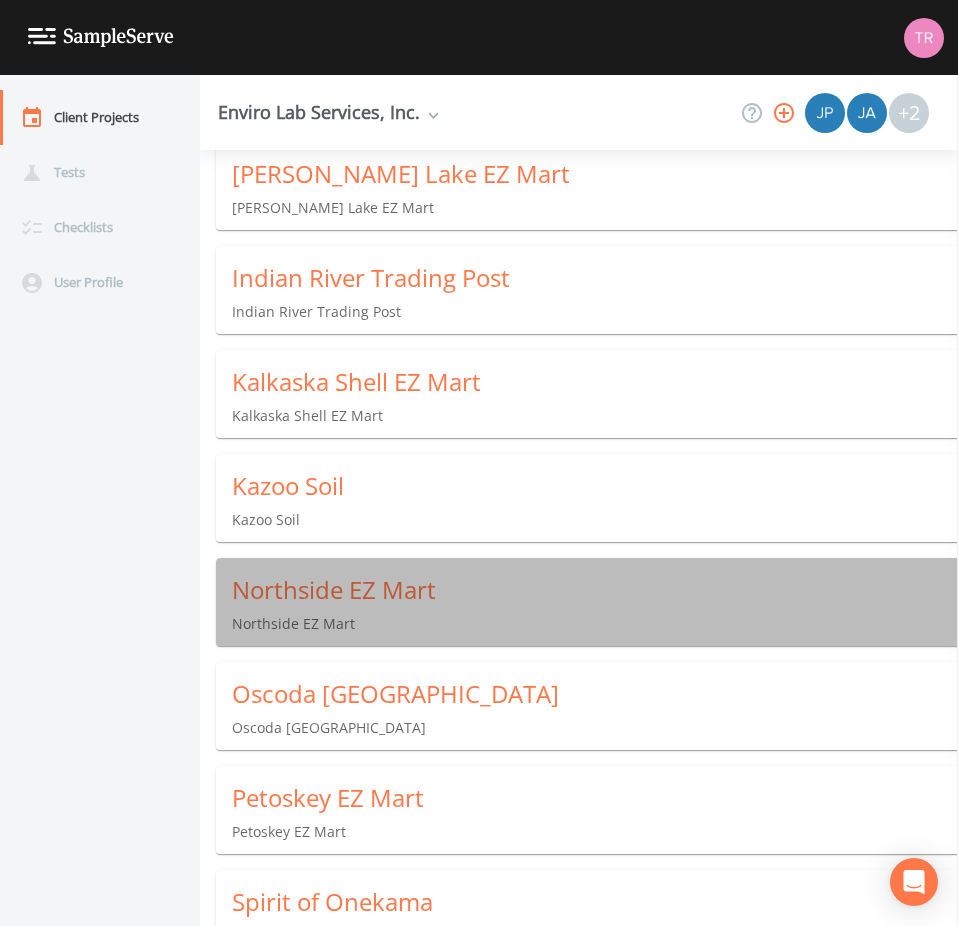 click on "Northside EZ Mart" at bounding box center (595, 590) 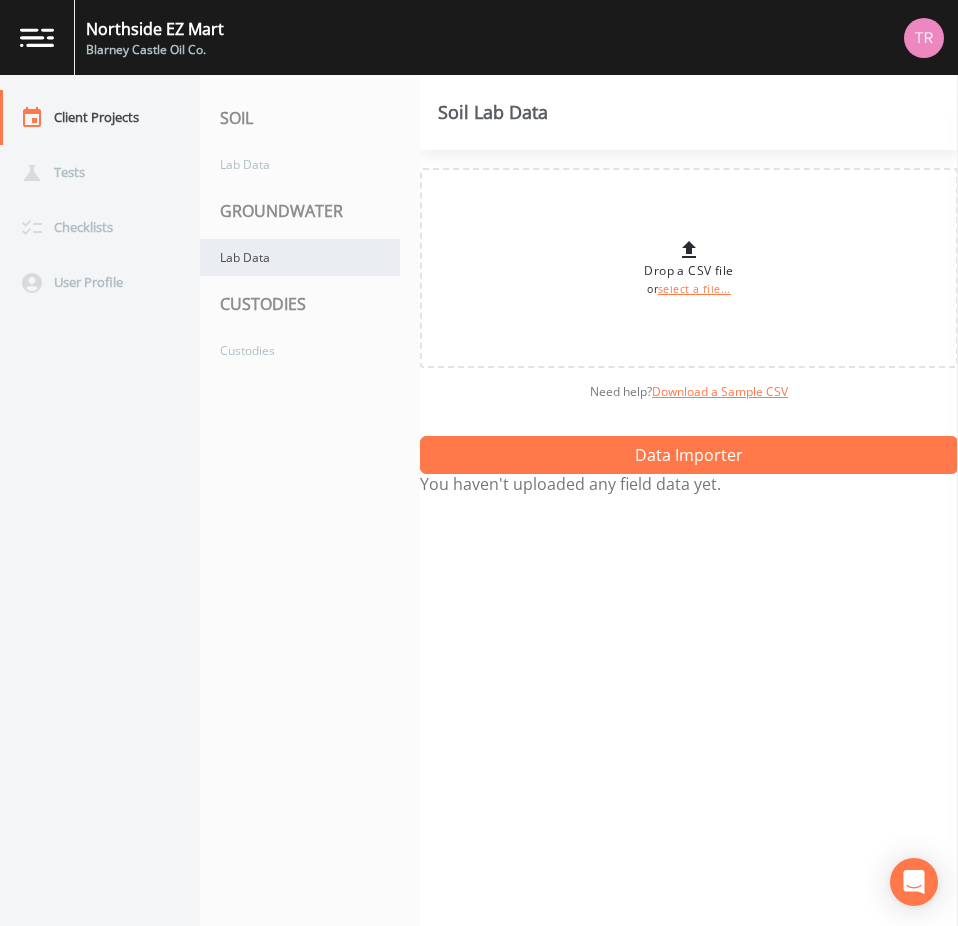 click on "Lab Data" at bounding box center (300, 257) 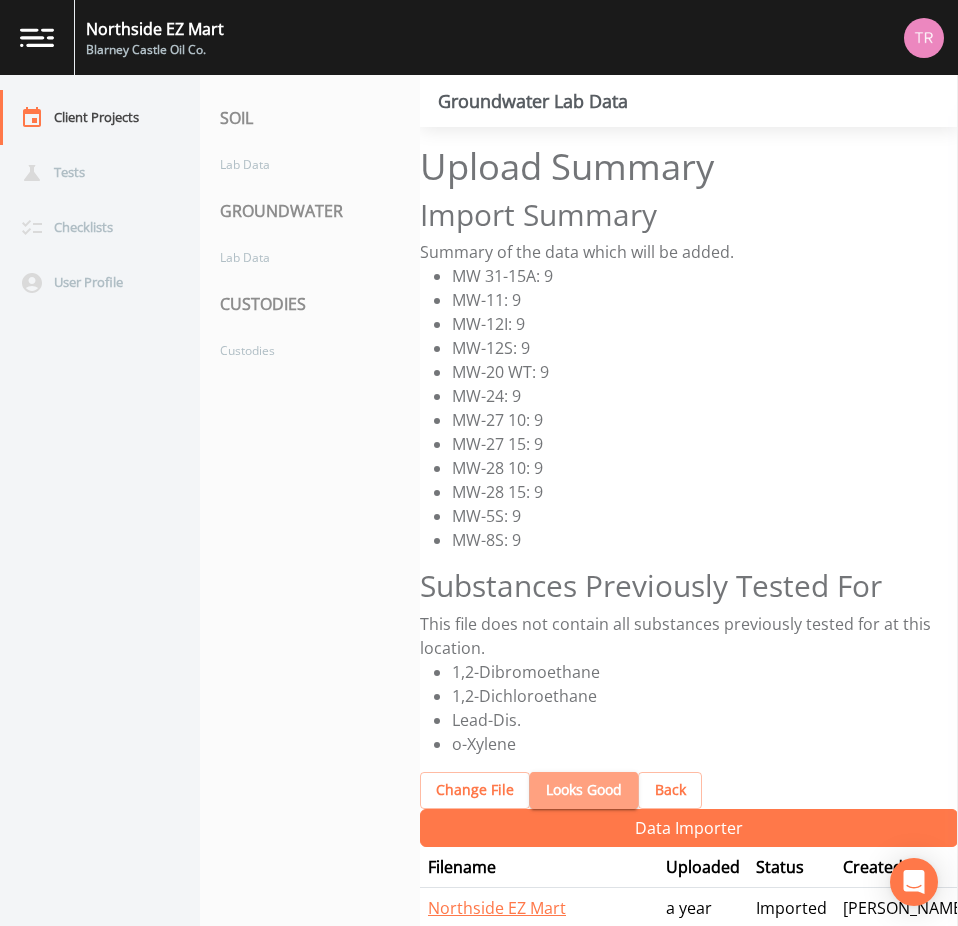 click on "Looks Good" at bounding box center (584, 790) 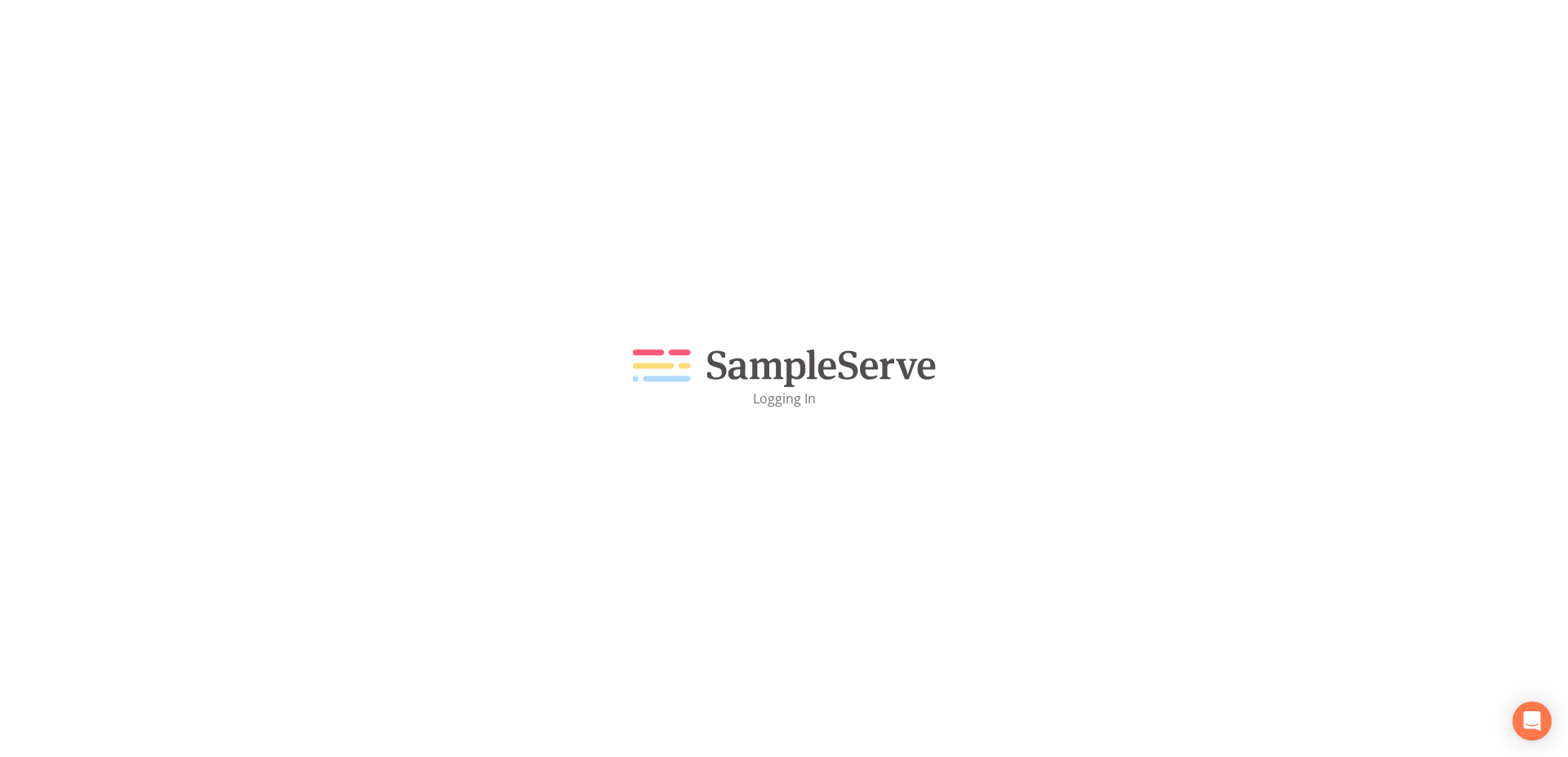 scroll, scrollTop: 0, scrollLeft: 0, axis: both 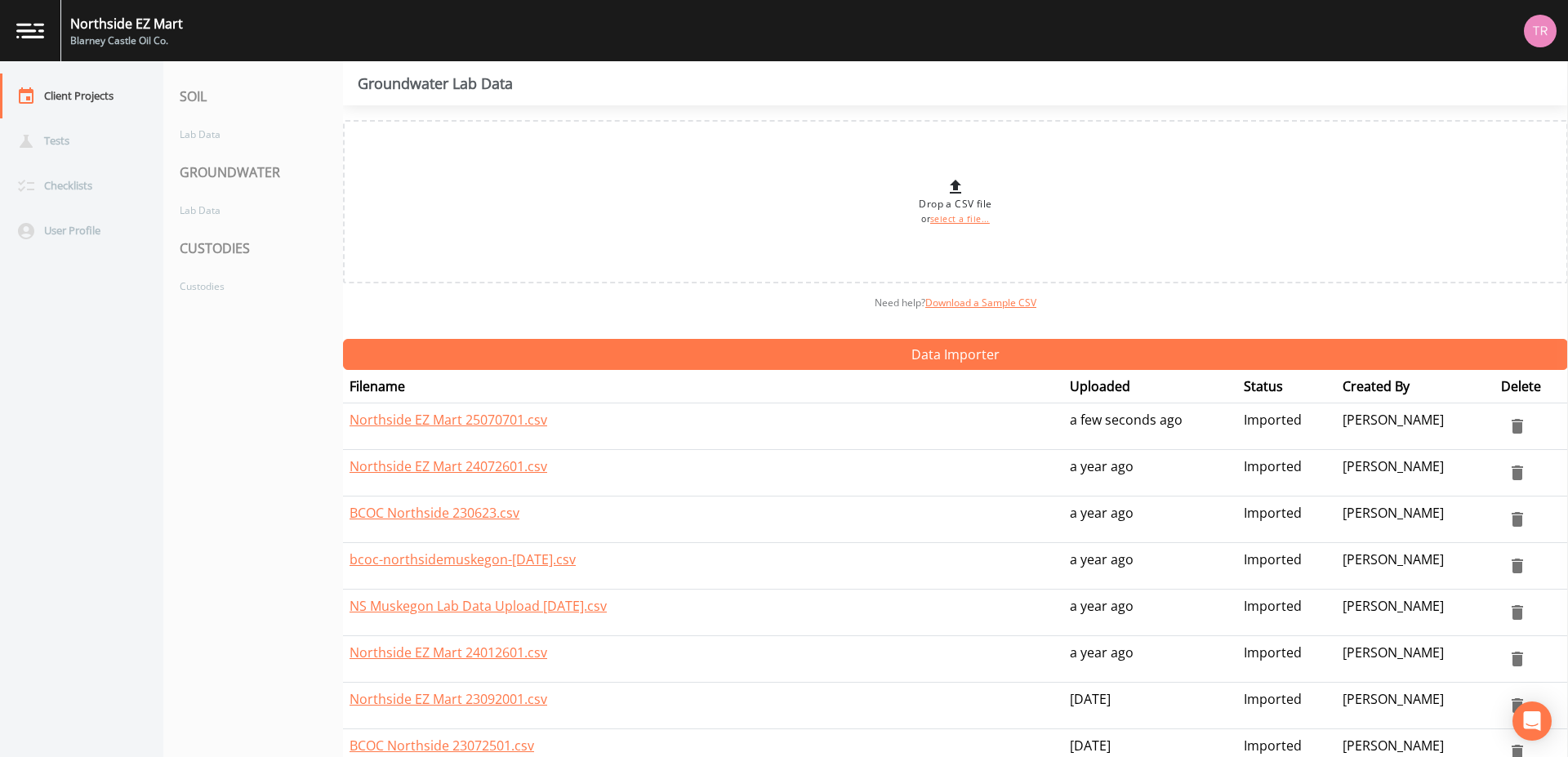 click on "Blarney Castle Oil Co." at bounding box center [127, 41] 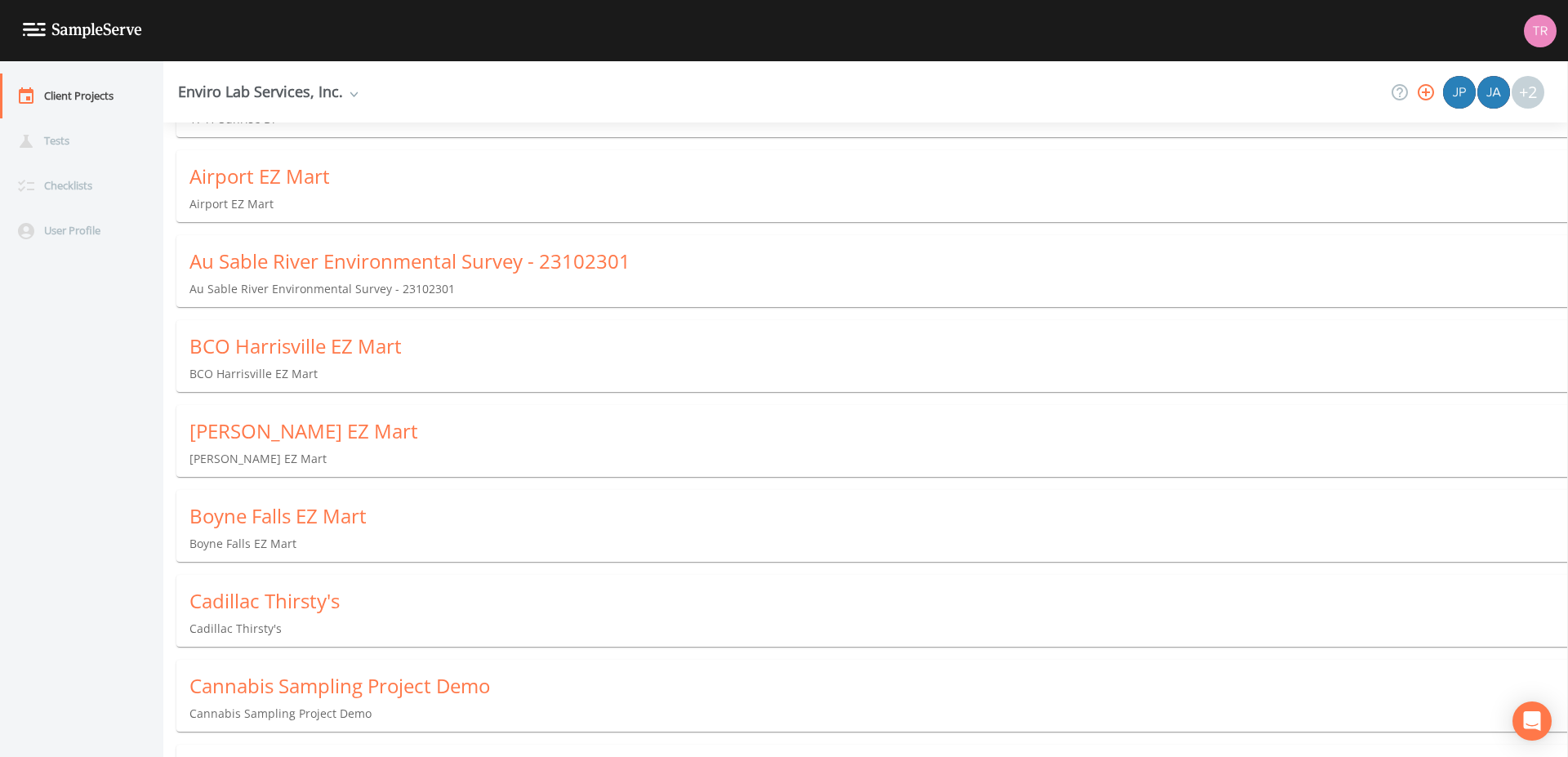 scroll, scrollTop: 216, scrollLeft: 0, axis: vertical 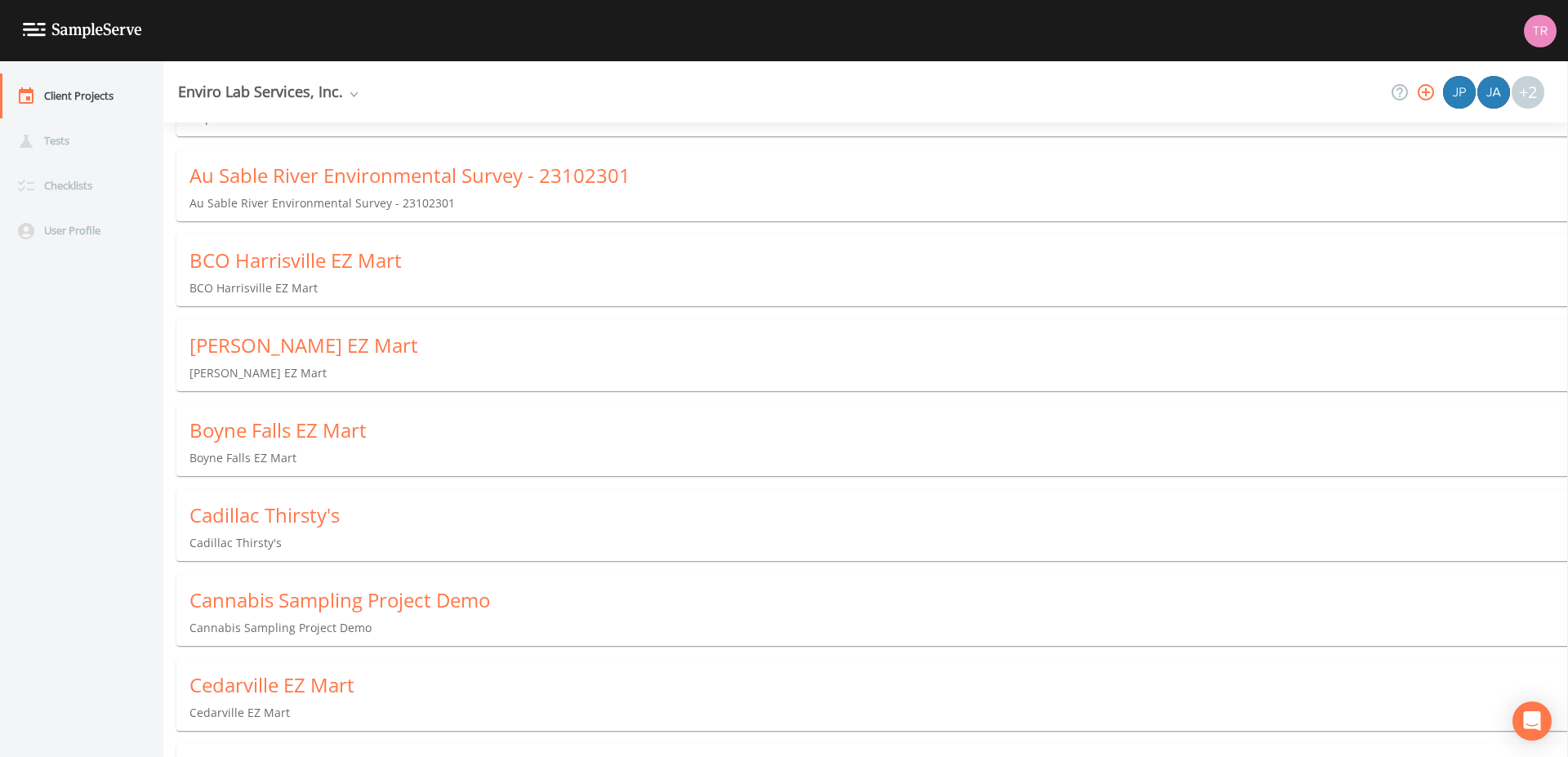 click on "Cedarville EZ Mart" at bounding box center [879, 685] 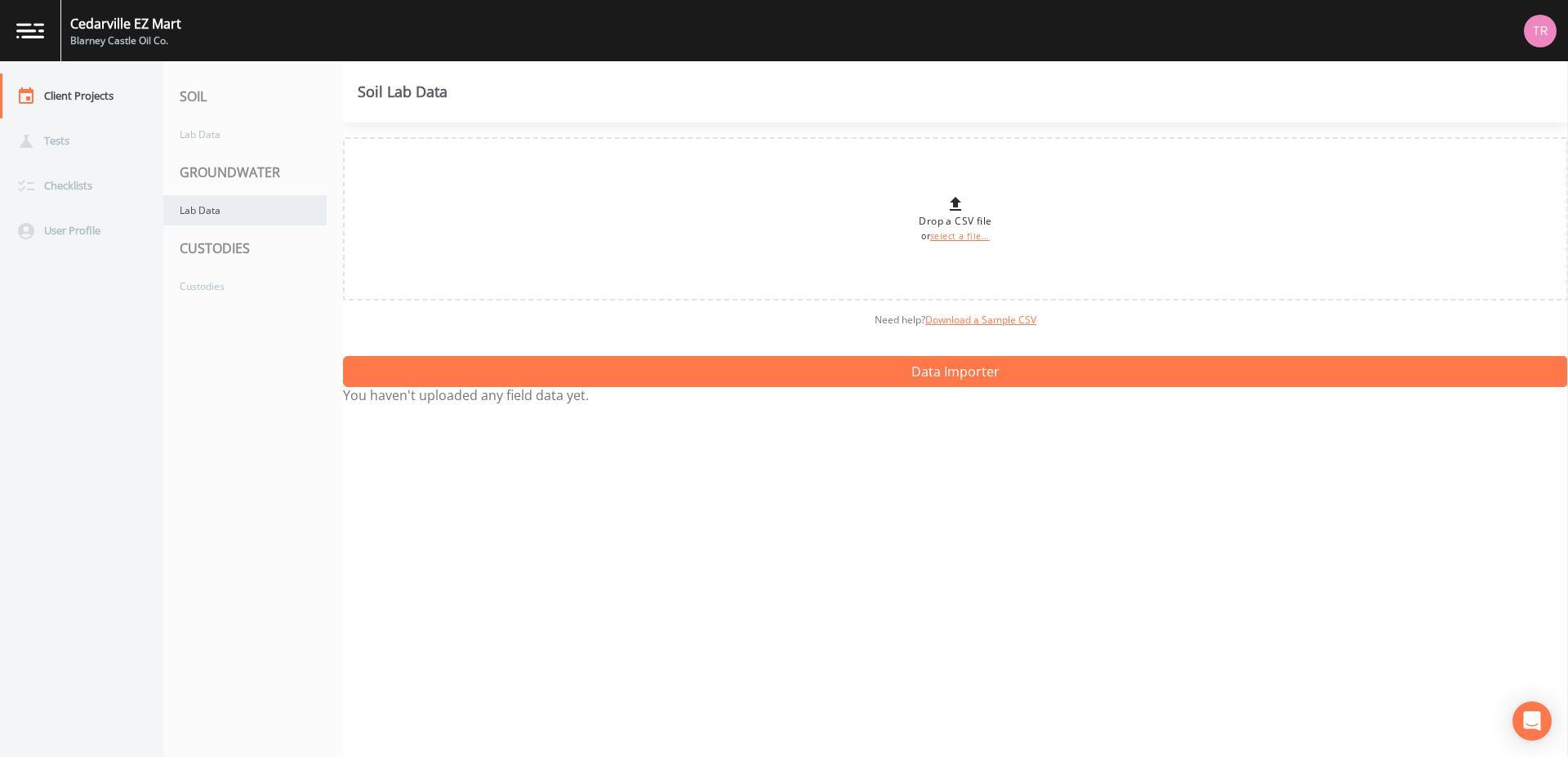 click on "Lab Data" at bounding box center (245, 210) 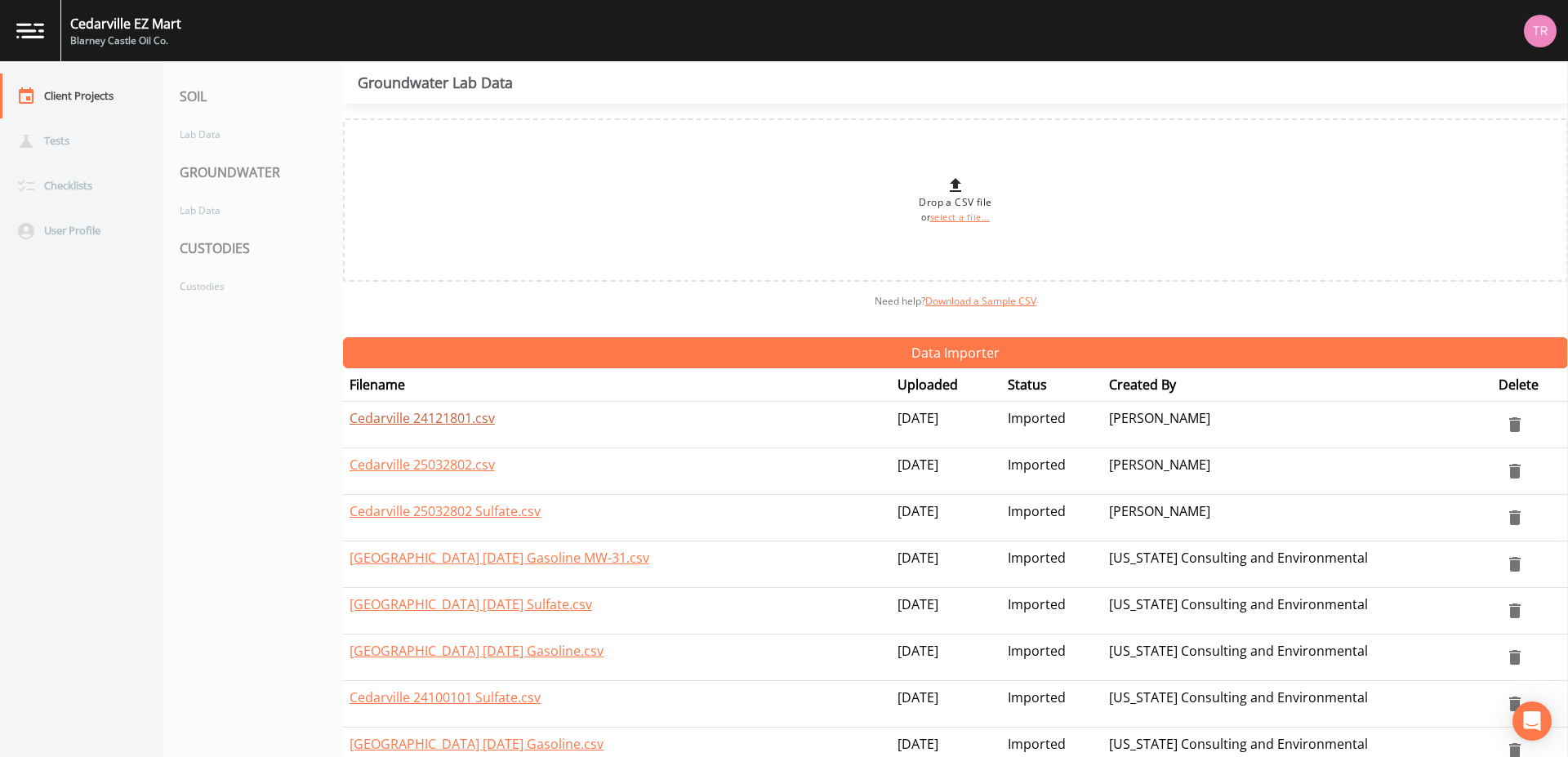 click on "Cedarville 24121801.csv" at bounding box center [422, 418] 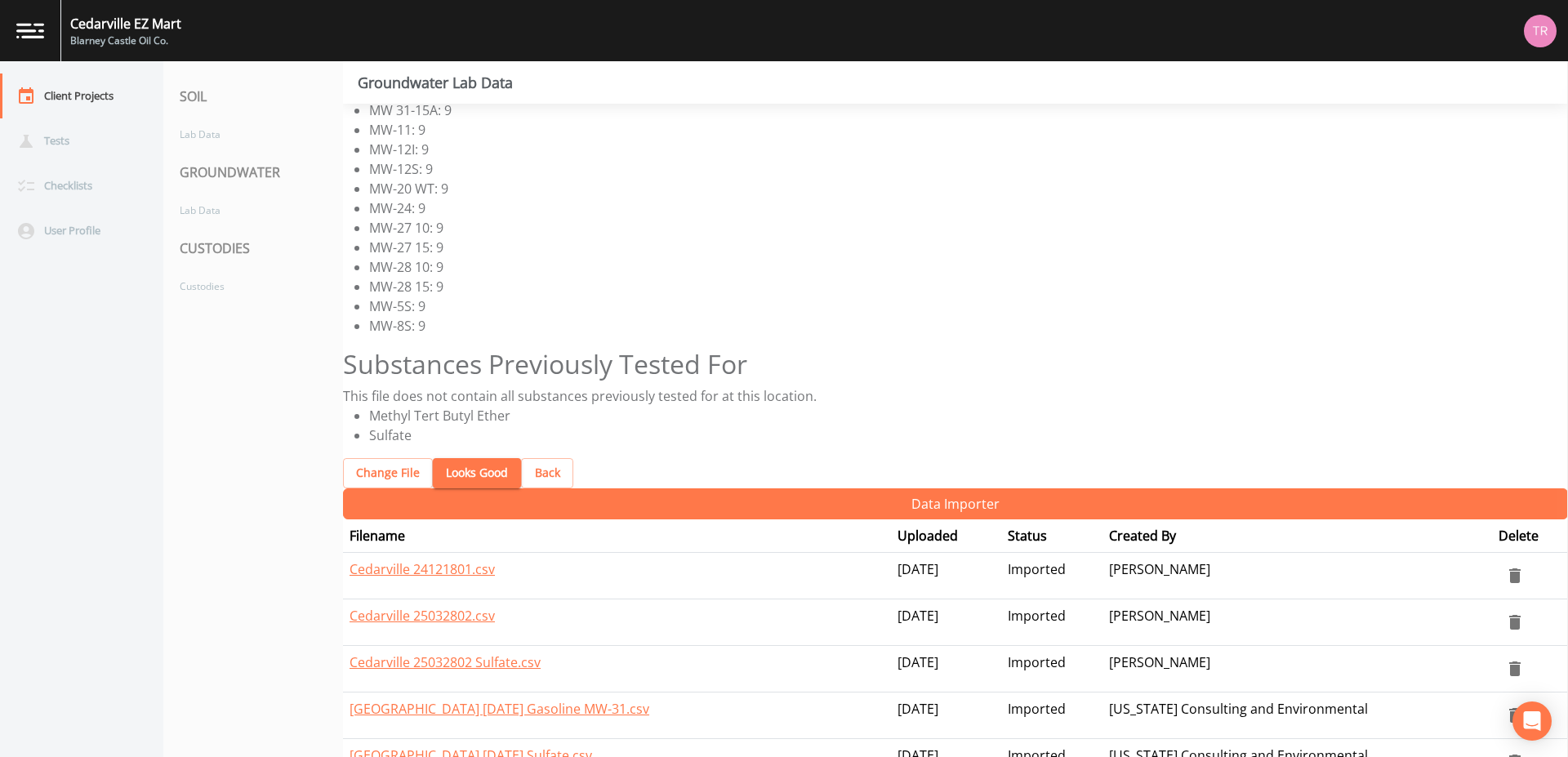scroll, scrollTop: 216, scrollLeft: 0, axis: vertical 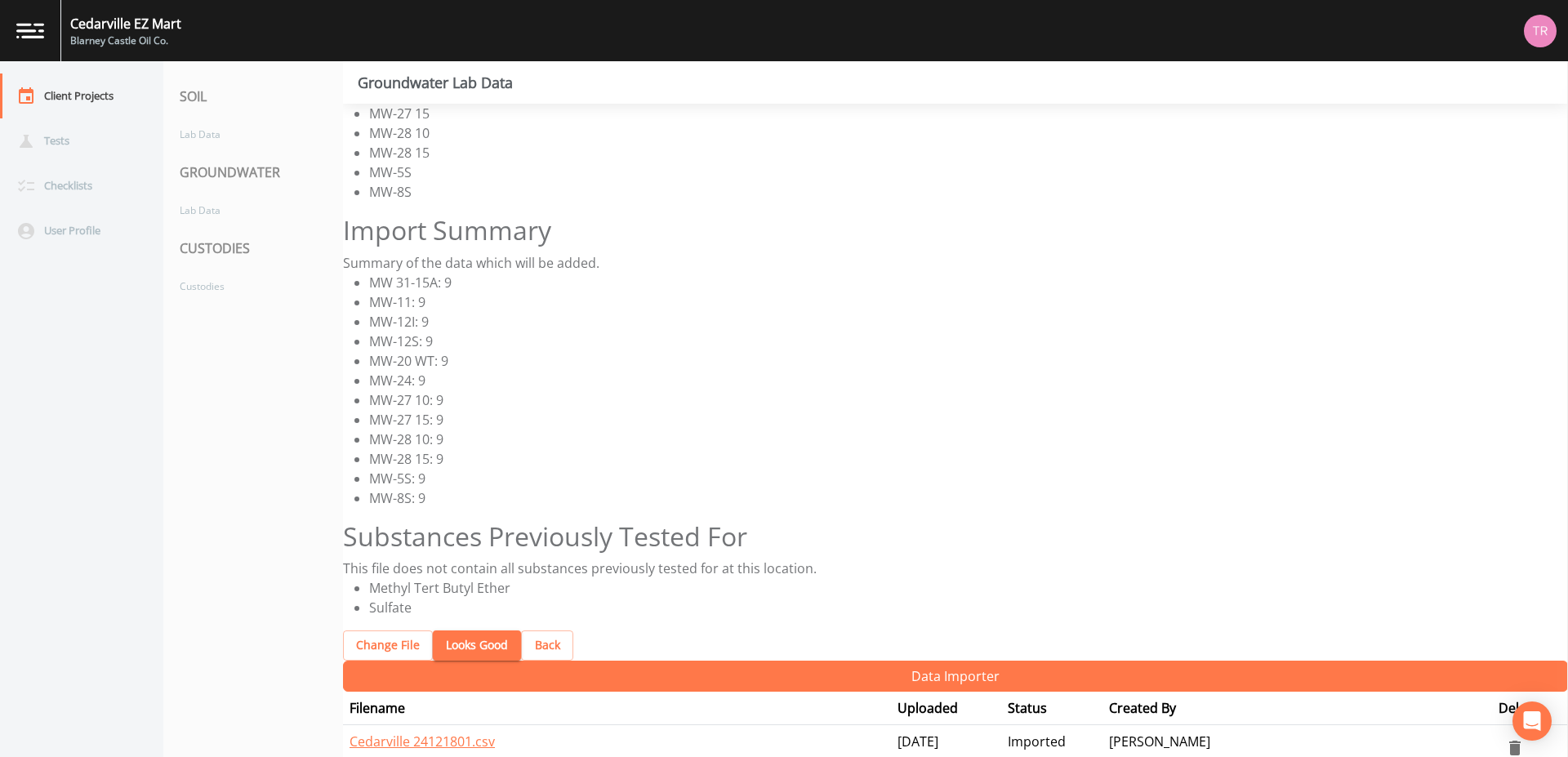 click on "Back" at bounding box center [547, 645] 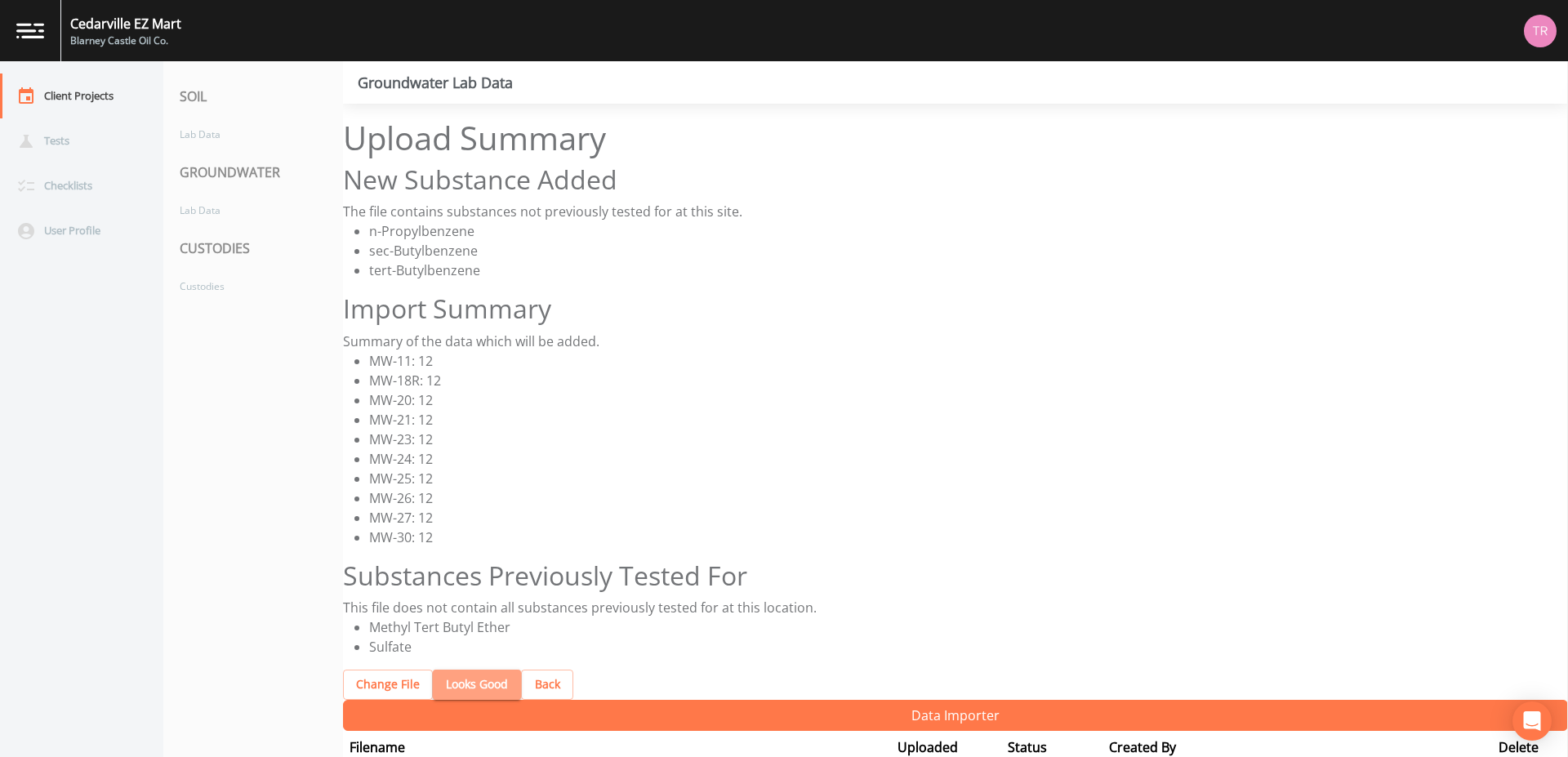 click on "Looks Good" at bounding box center (477, 684) 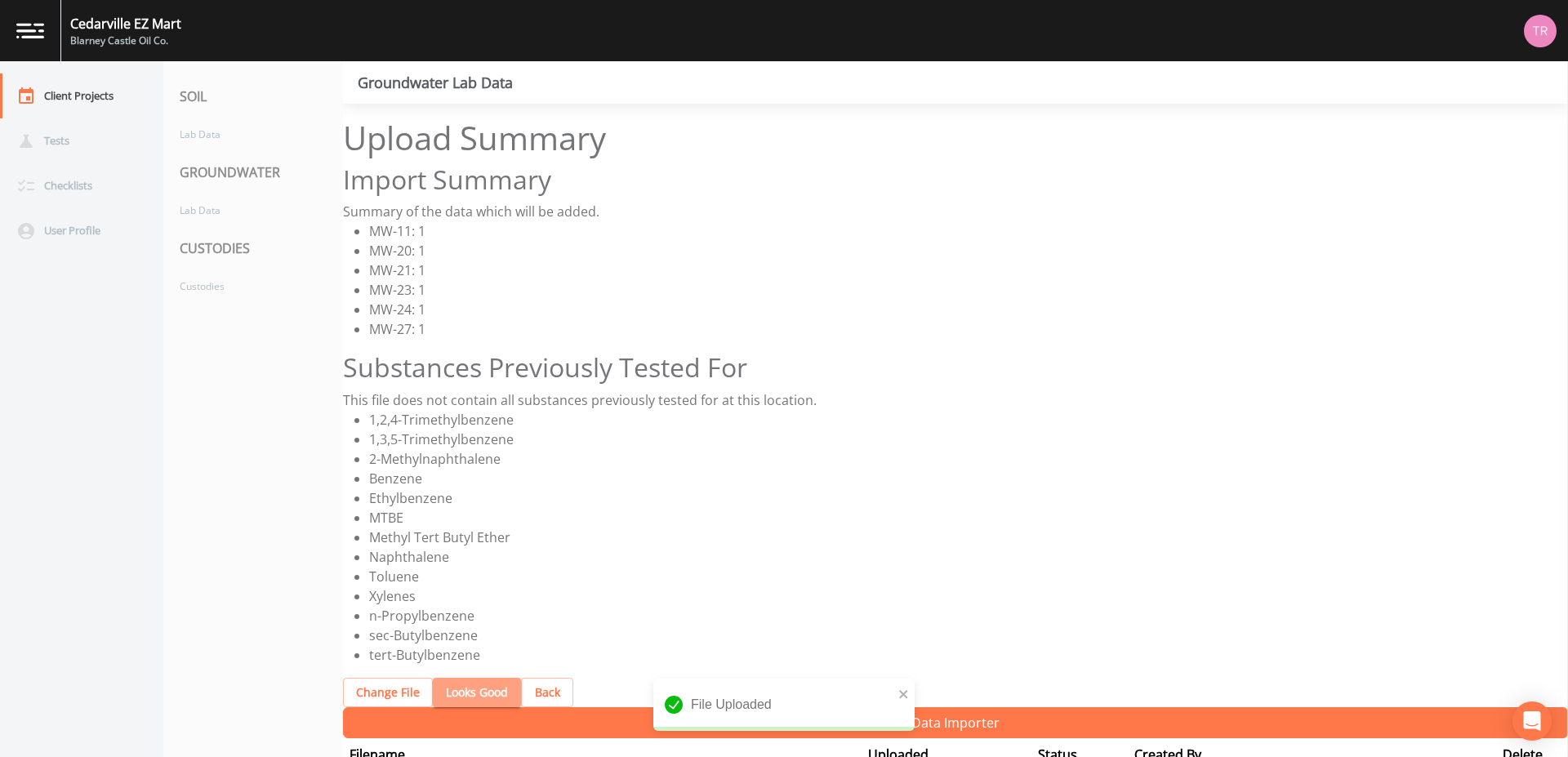 click on "Looks Good" at bounding box center [477, 692] 